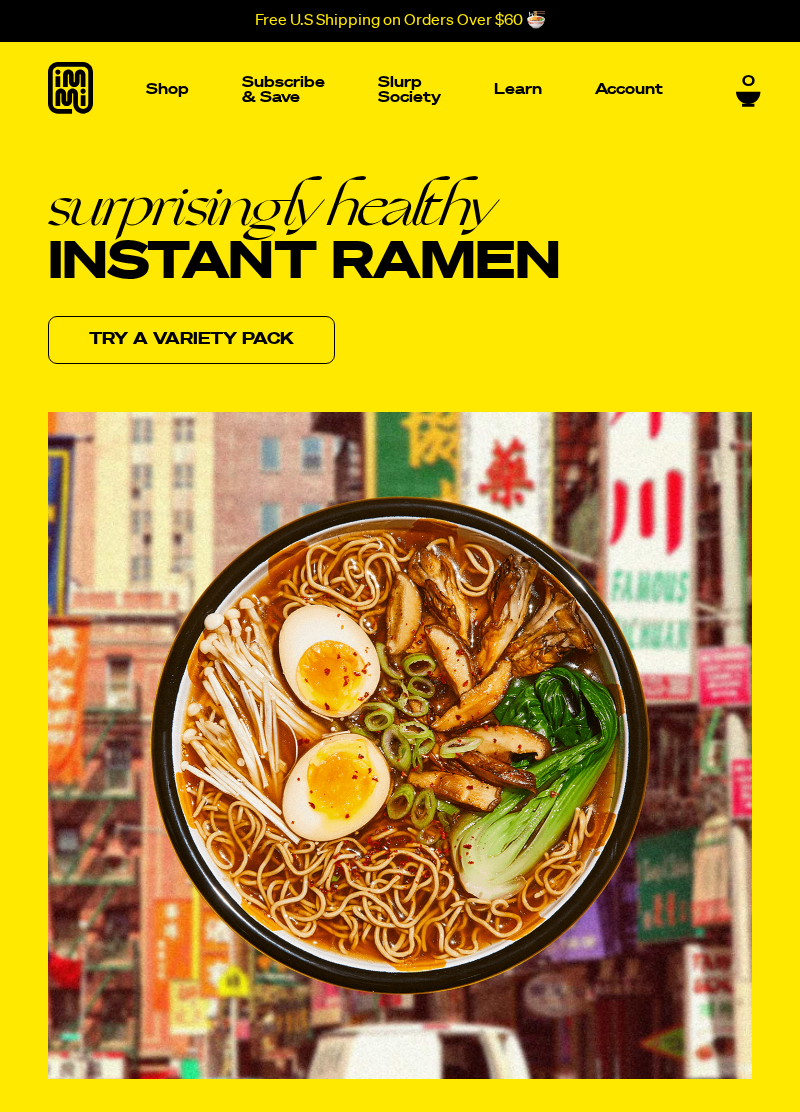 scroll, scrollTop: 0, scrollLeft: 0, axis: both 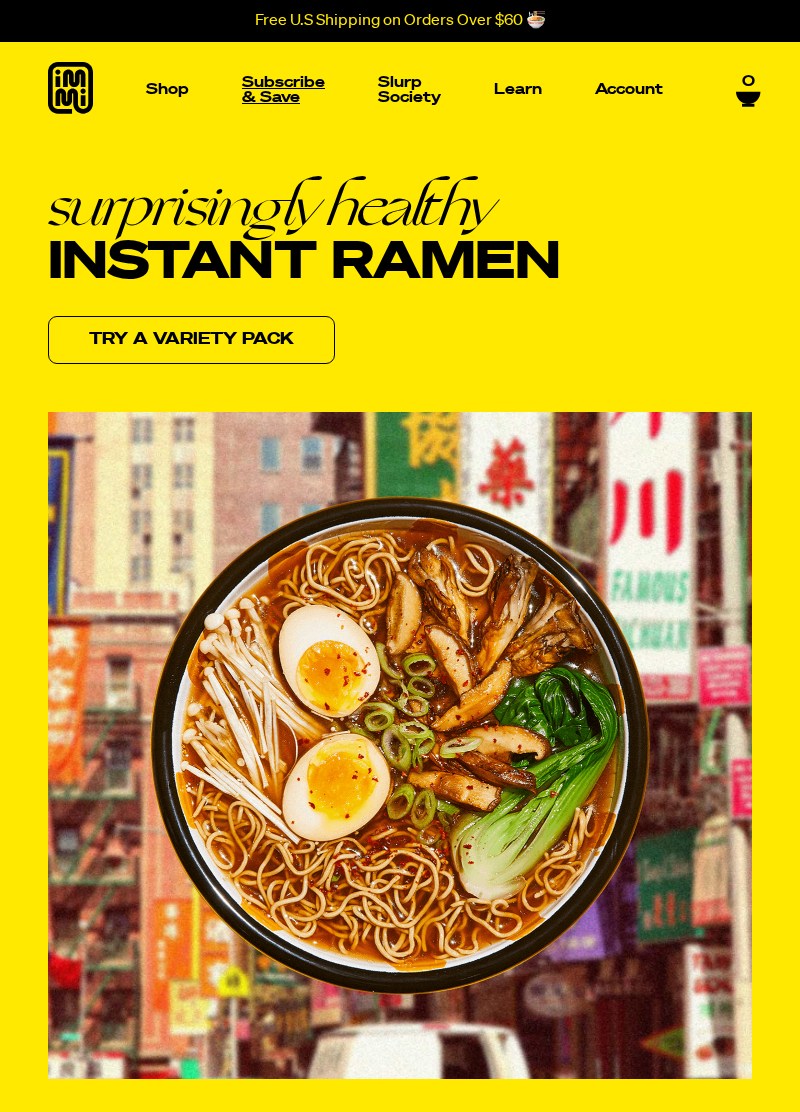 click on "Subscribe & Save" at bounding box center (283, 90) 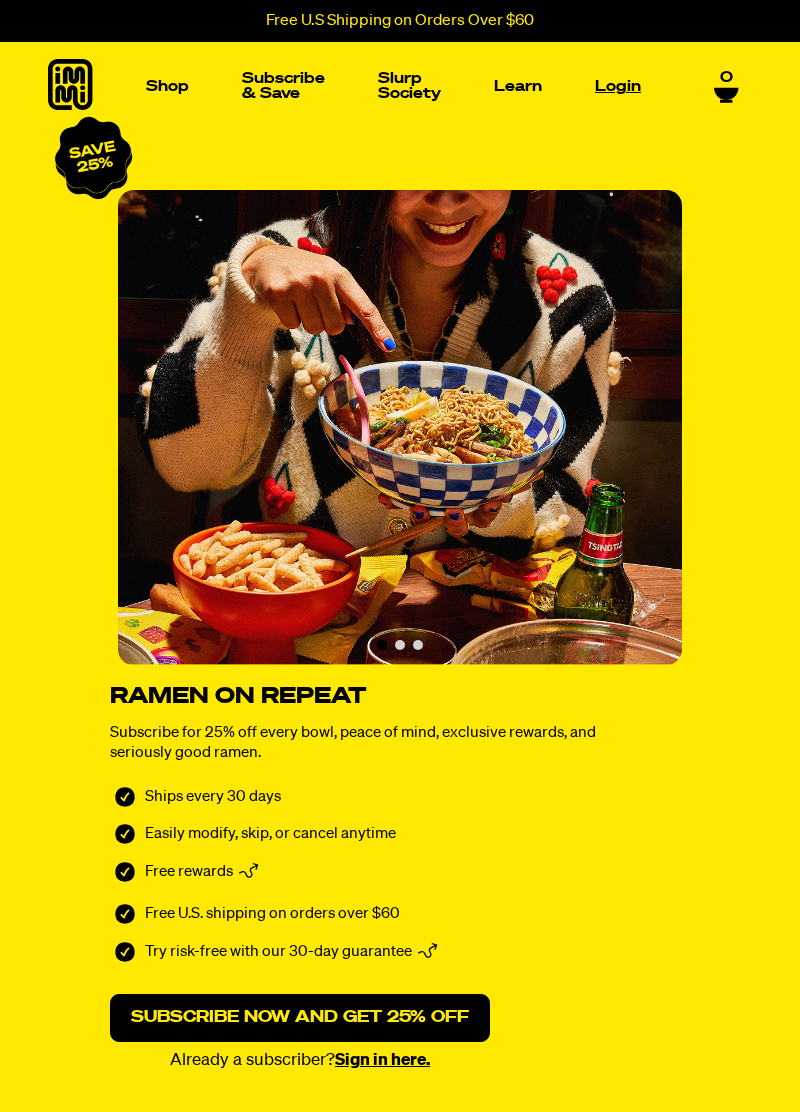 click on "Login" at bounding box center (618, 86) 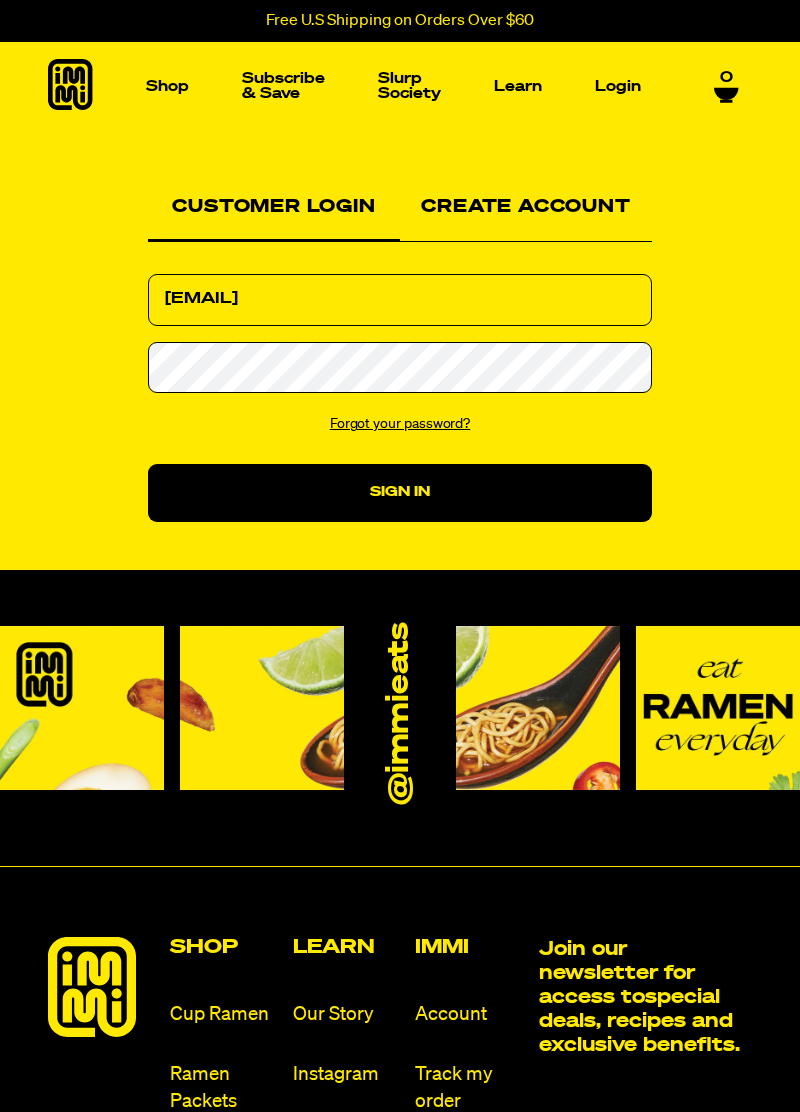 scroll, scrollTop: 0, scrollLeft: 0, axis: both 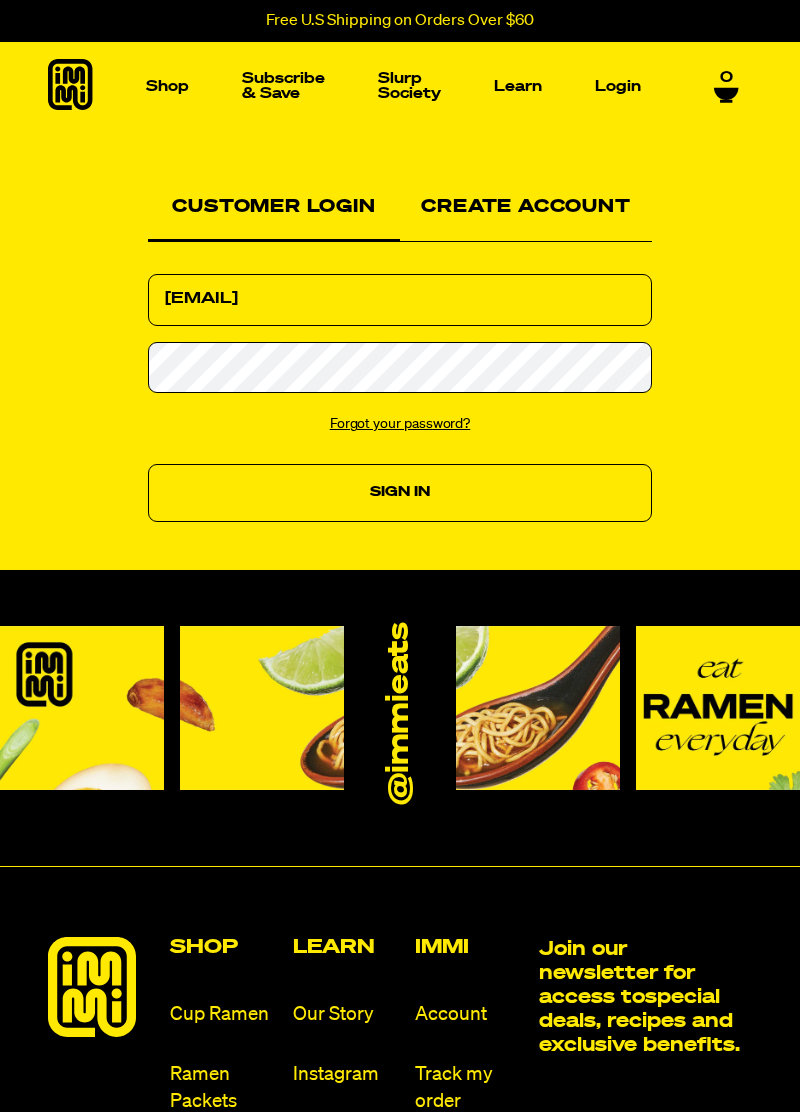 click on "Sign In" at bounding box center (400, 493) 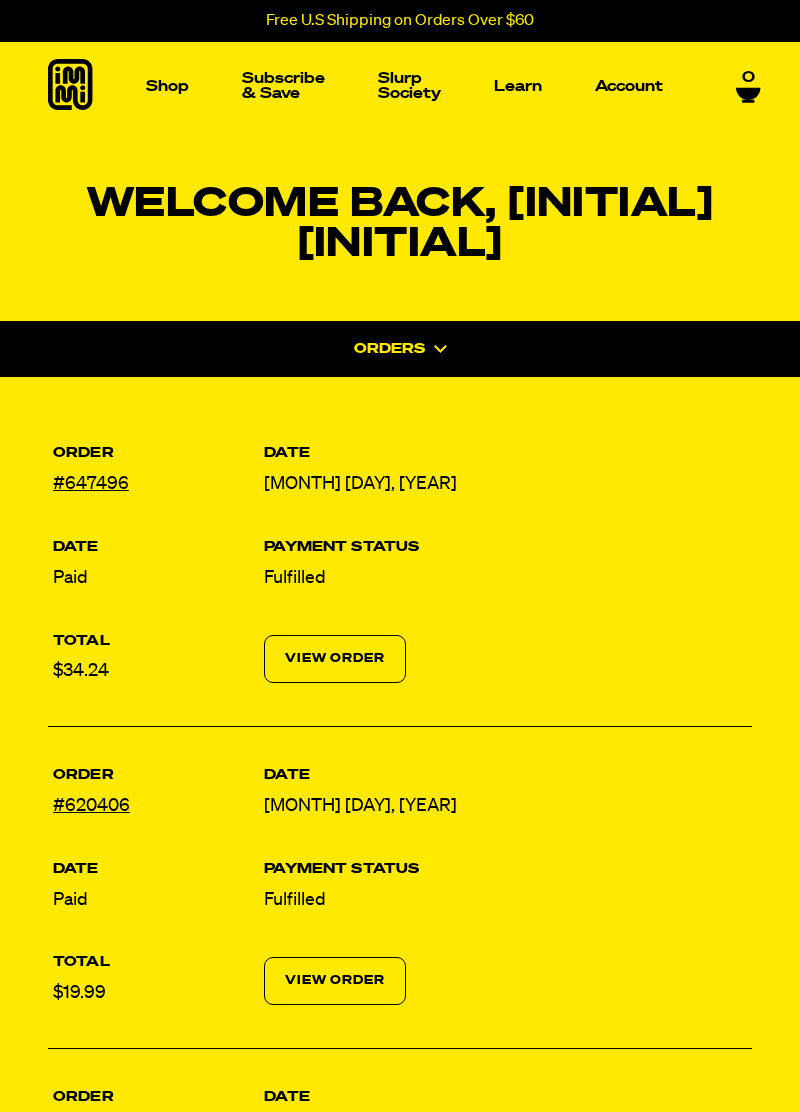 scroll, scrollTop: 0, scrollLeft: 0, axis: both 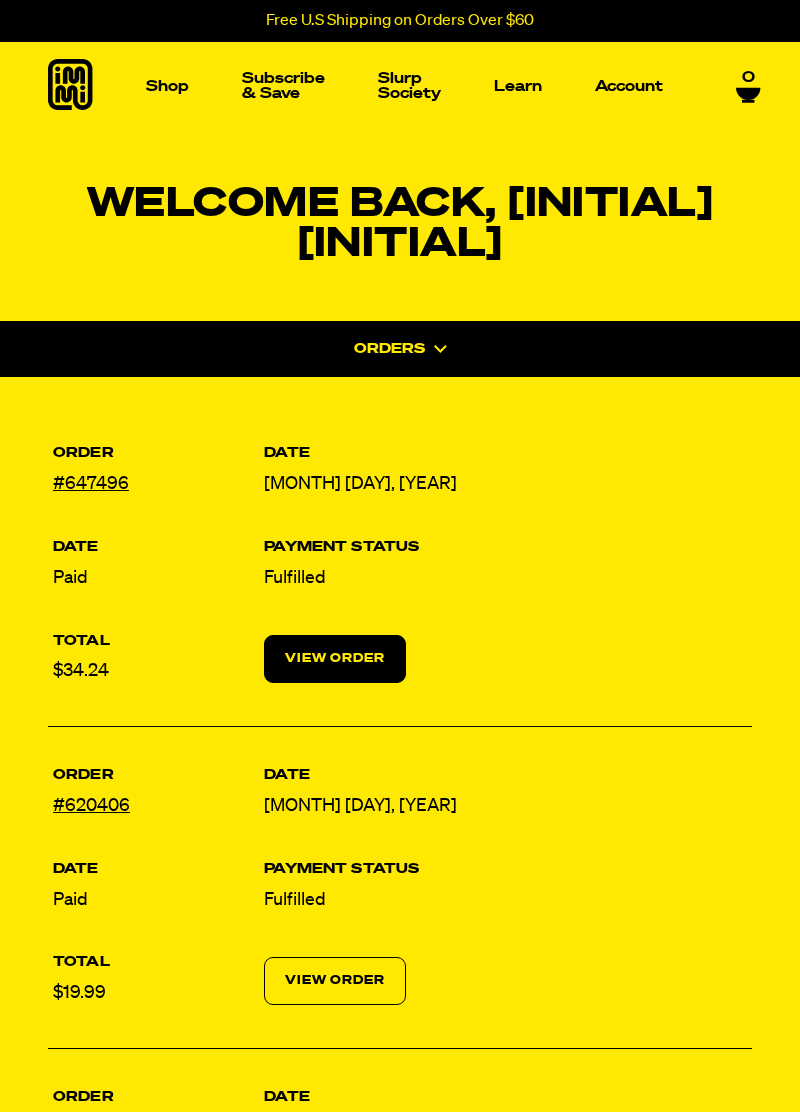 click on "View Order" at bounding box center [335, 659] 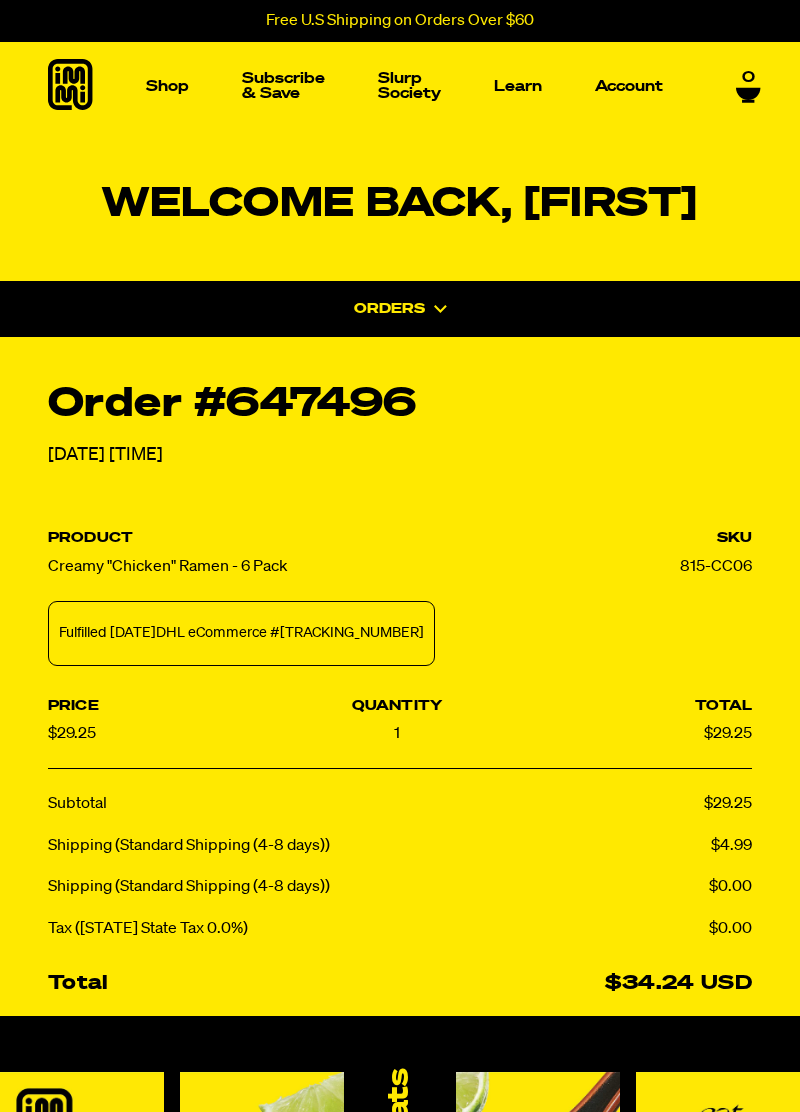 scroll, scrollTop: 0, scrollLeft: 0, axis: both 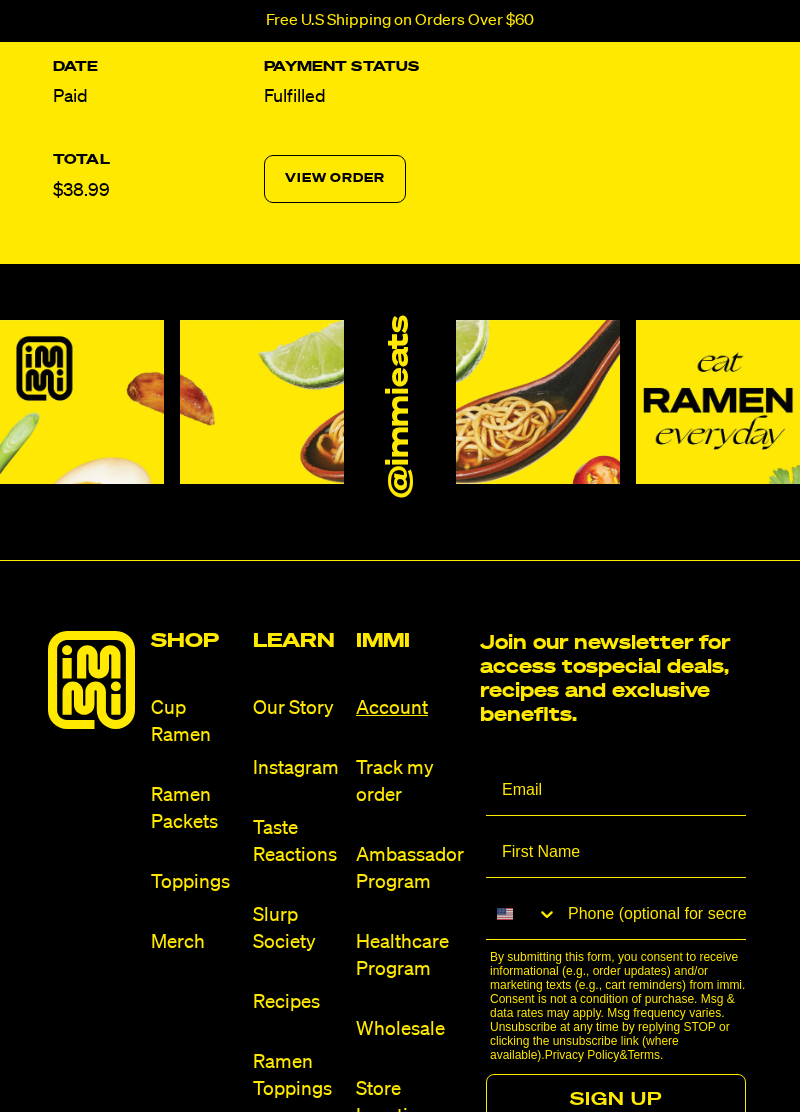 click on "Account" at bounding box center [410, 708] 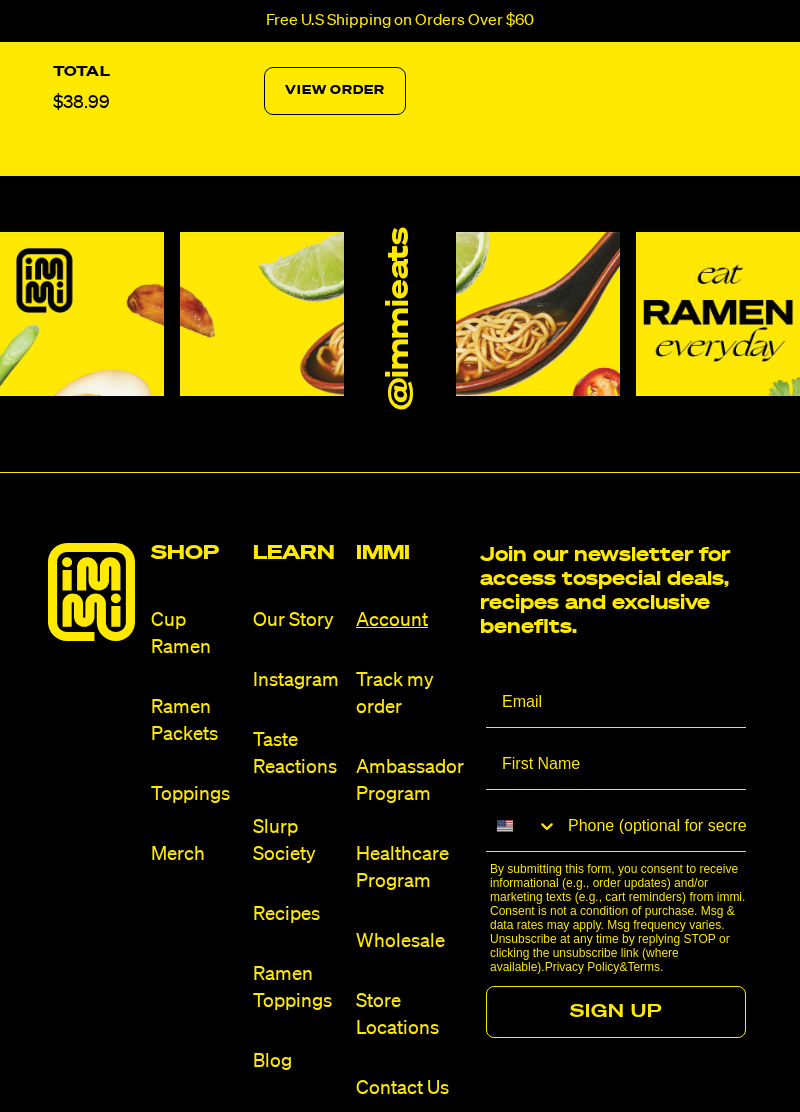 scroll, scrollTop: 1220, scrollLeft: 0, axis: vertical 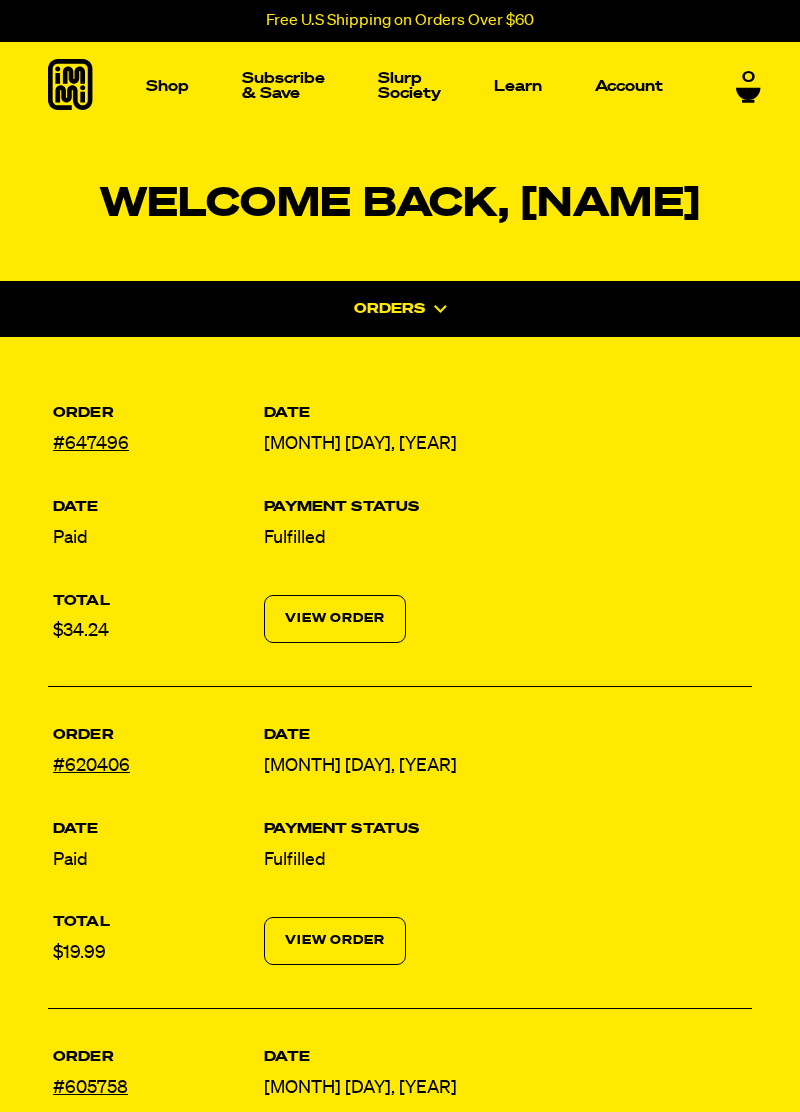 click on "Orders" at bounding box center [389, 309] 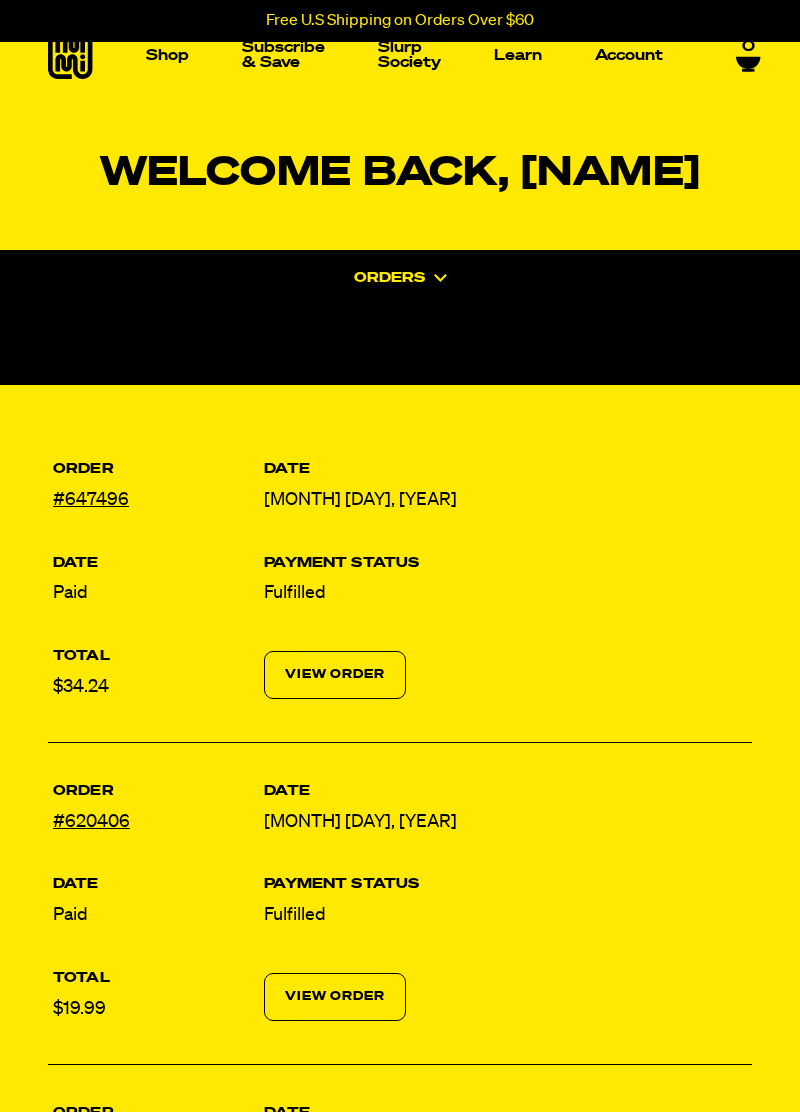 scroll, scrollTop: 0, scrollLeft: 0, axis: both 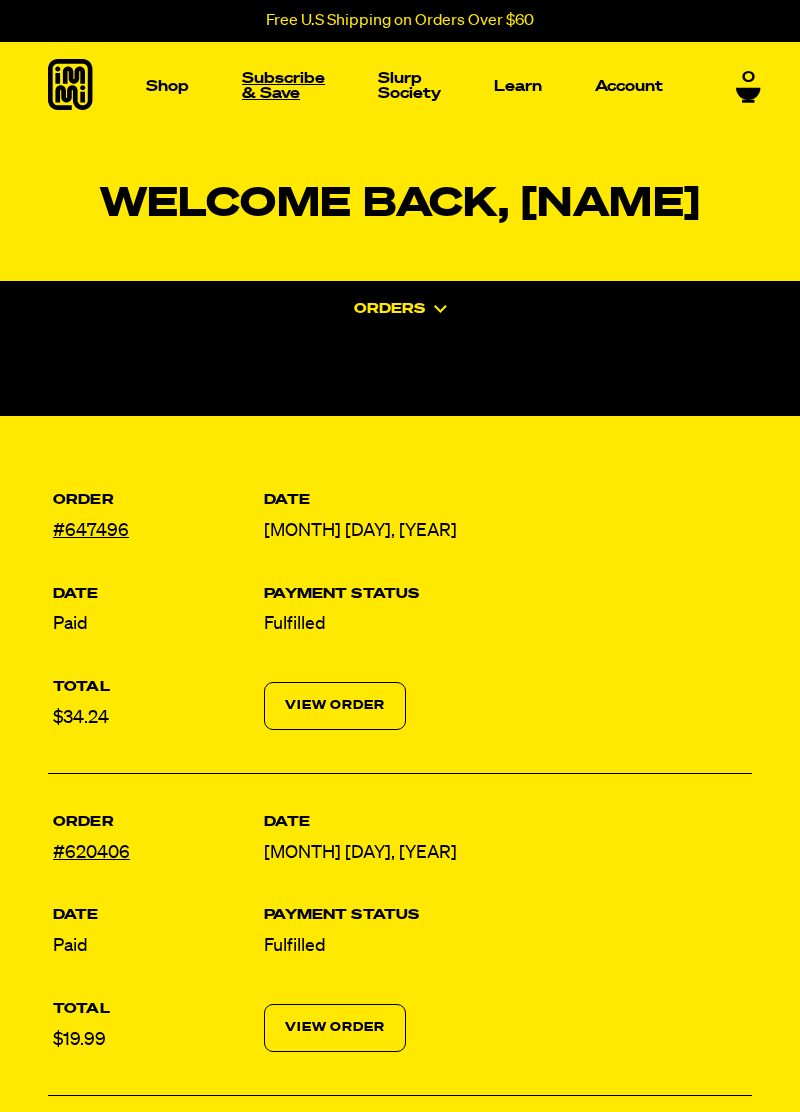 click on "Subscribe & Save" at bounding box center (283, 86) 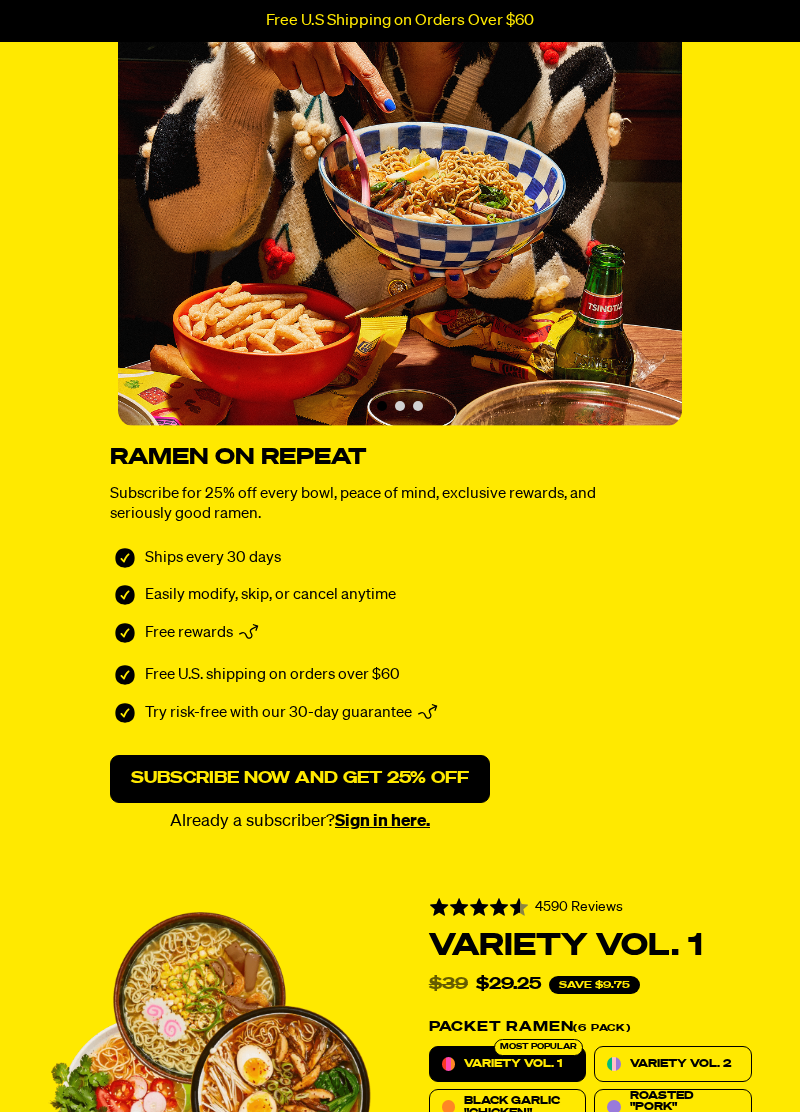 scroll, scrollTop: 253, scrollLeft: 0, axis: vertical 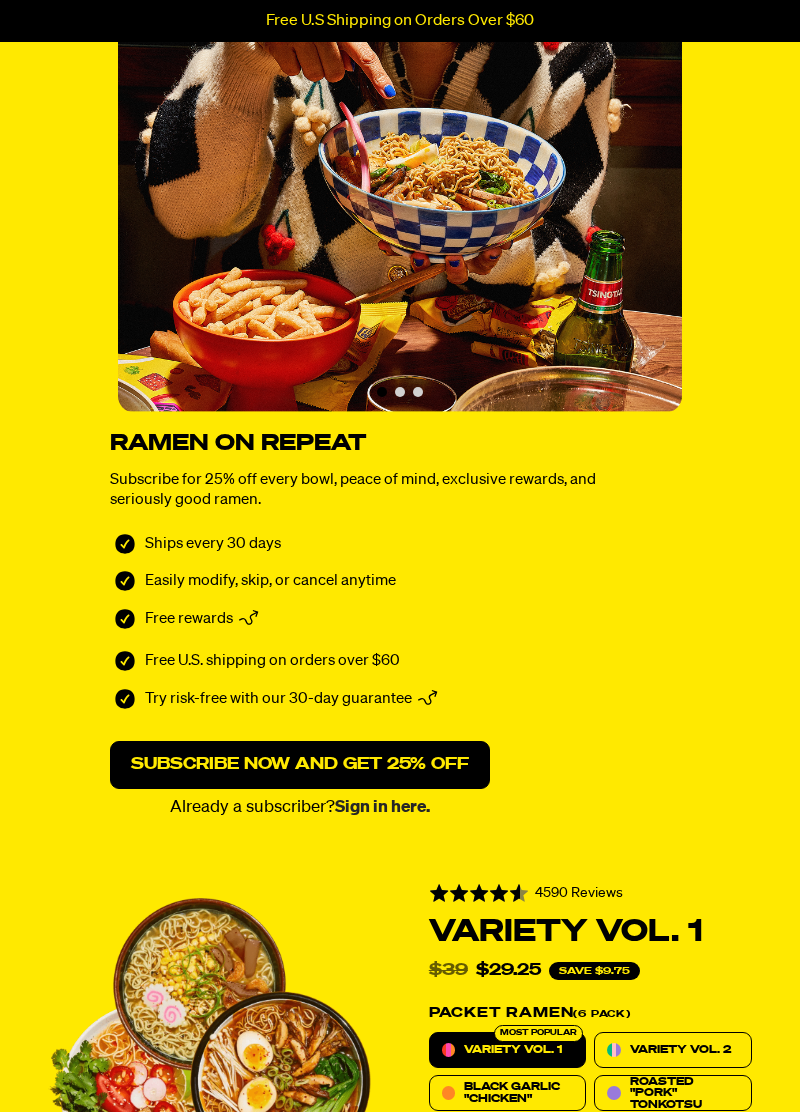 click on "Sign in here." at bounding box center (382, 807) 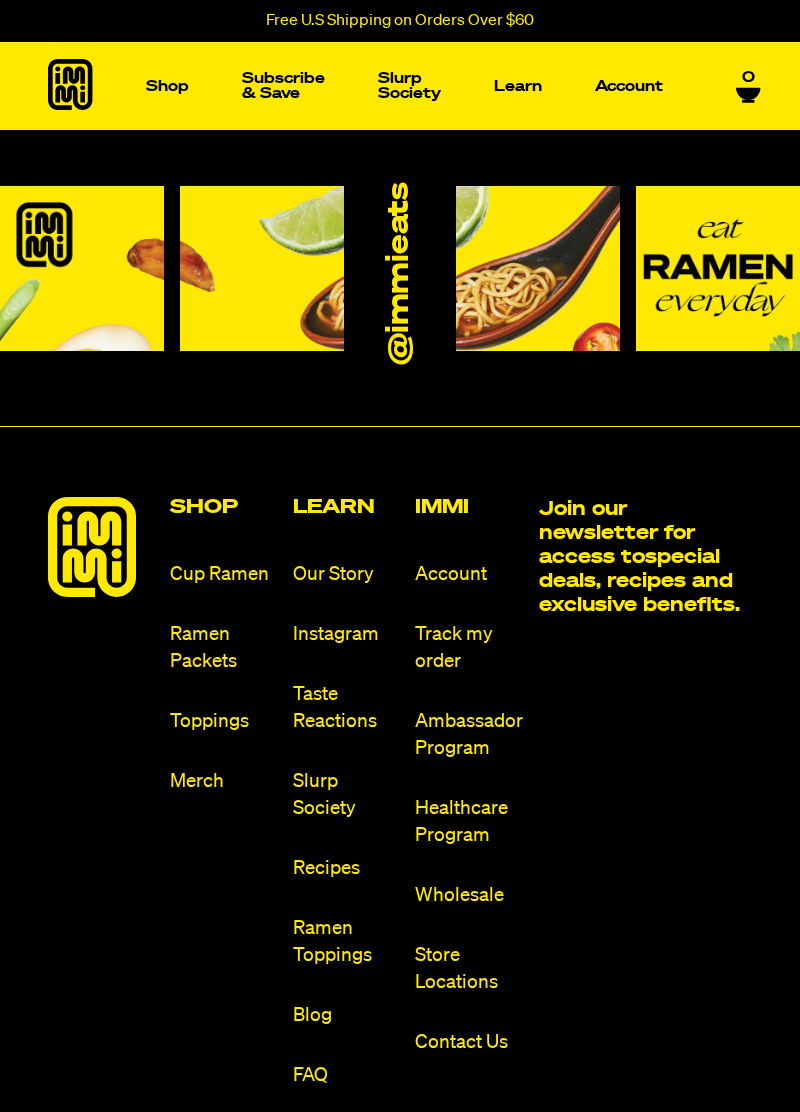 scroll, scrollTop: 0, scrollLeft: 0, axis: both 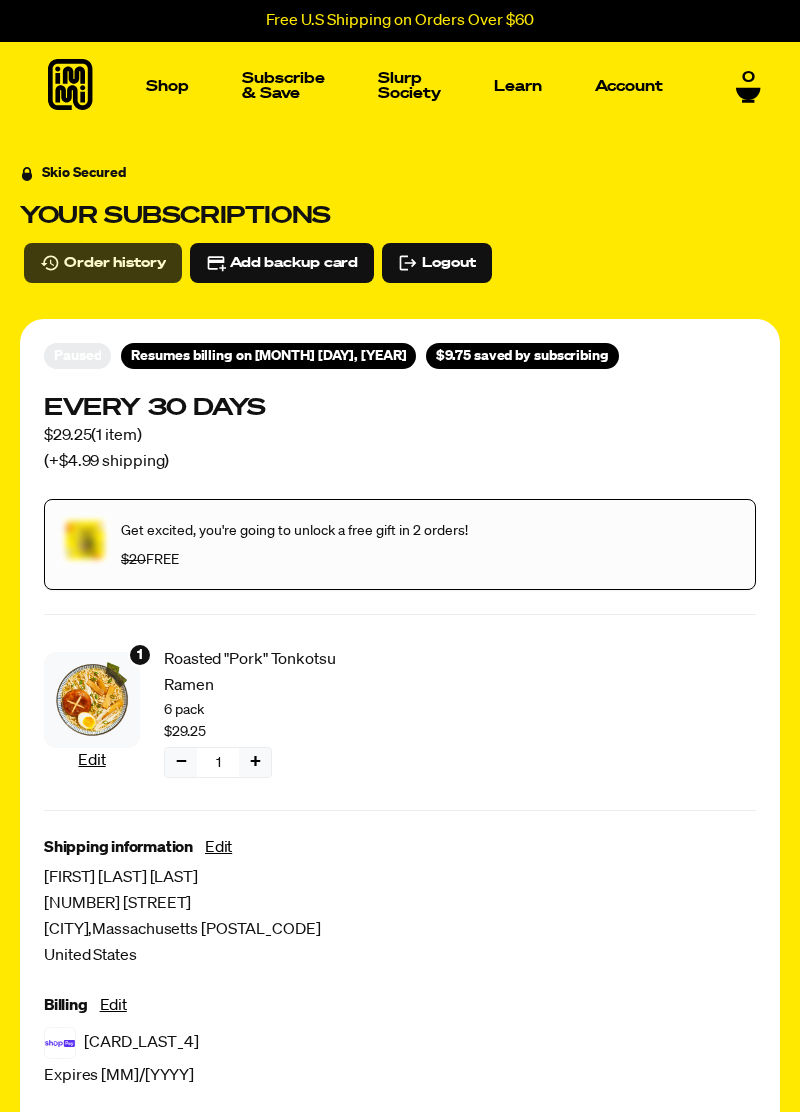 click on "Order history" at bounding box center (115, 263) 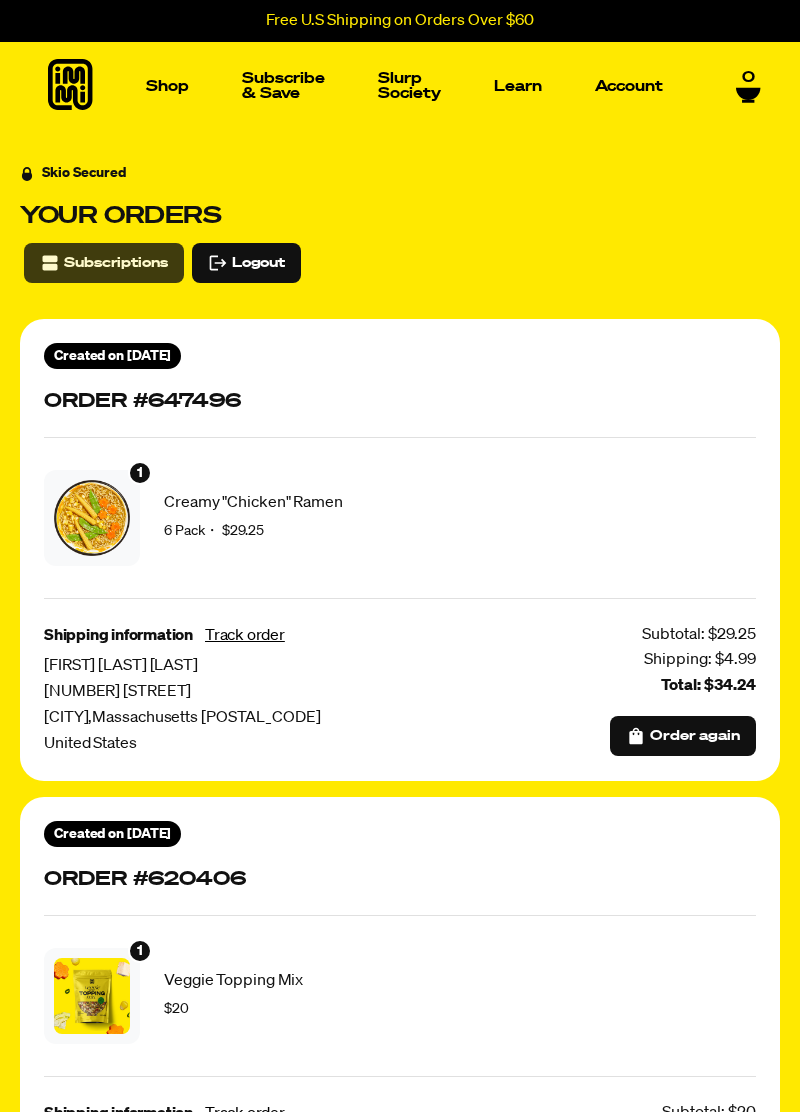 click on "Subscriptions" at bounding box center (116, 263) 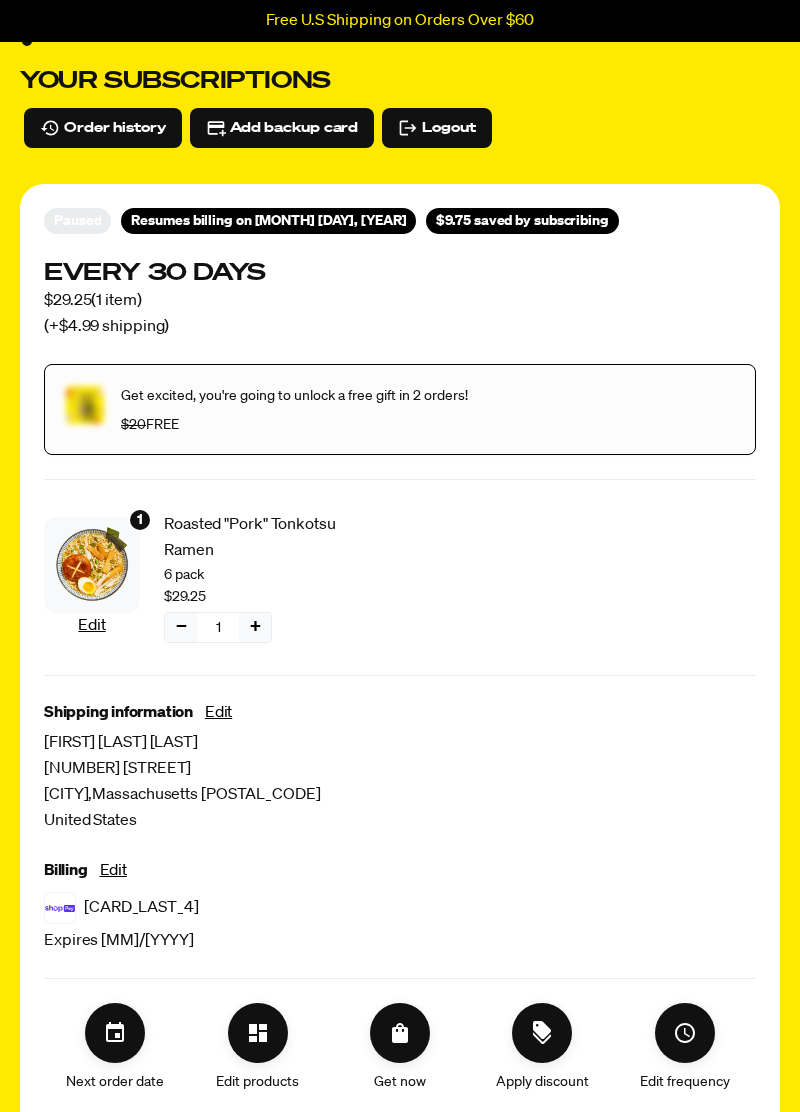 scroll, scrollTop: 144, scrollLeft: 0, axis: vertical 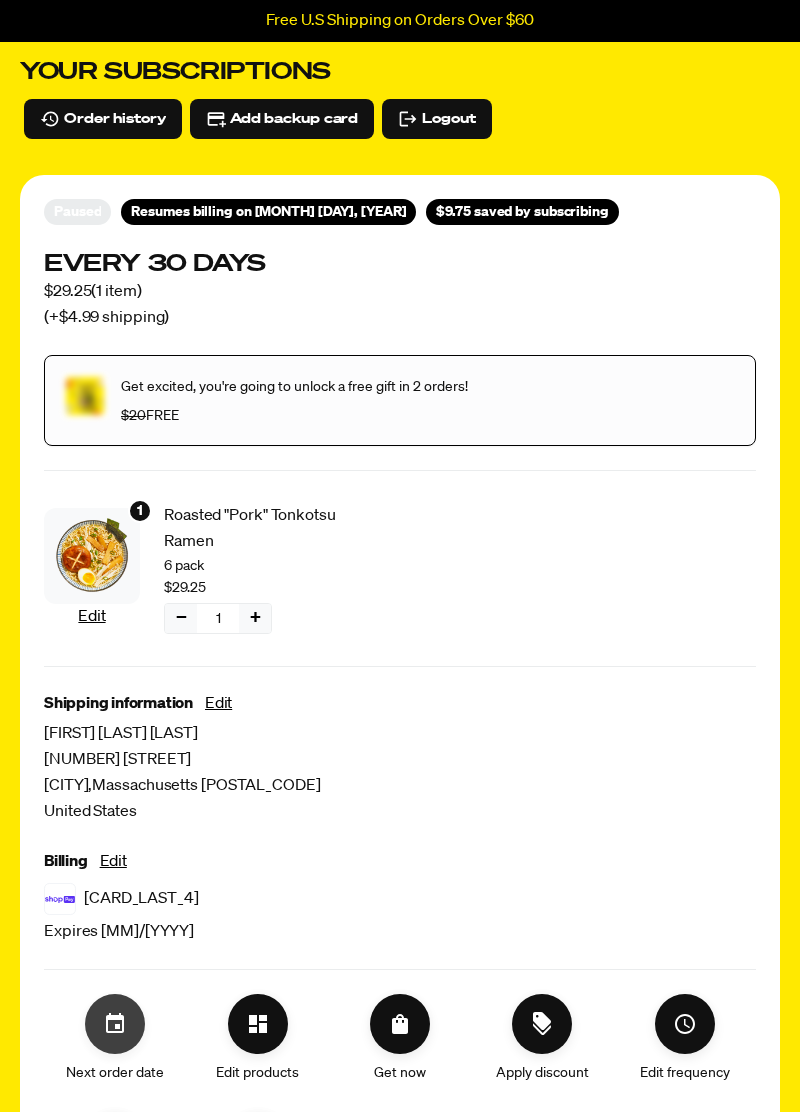 click at bounding box center [115, 1024] 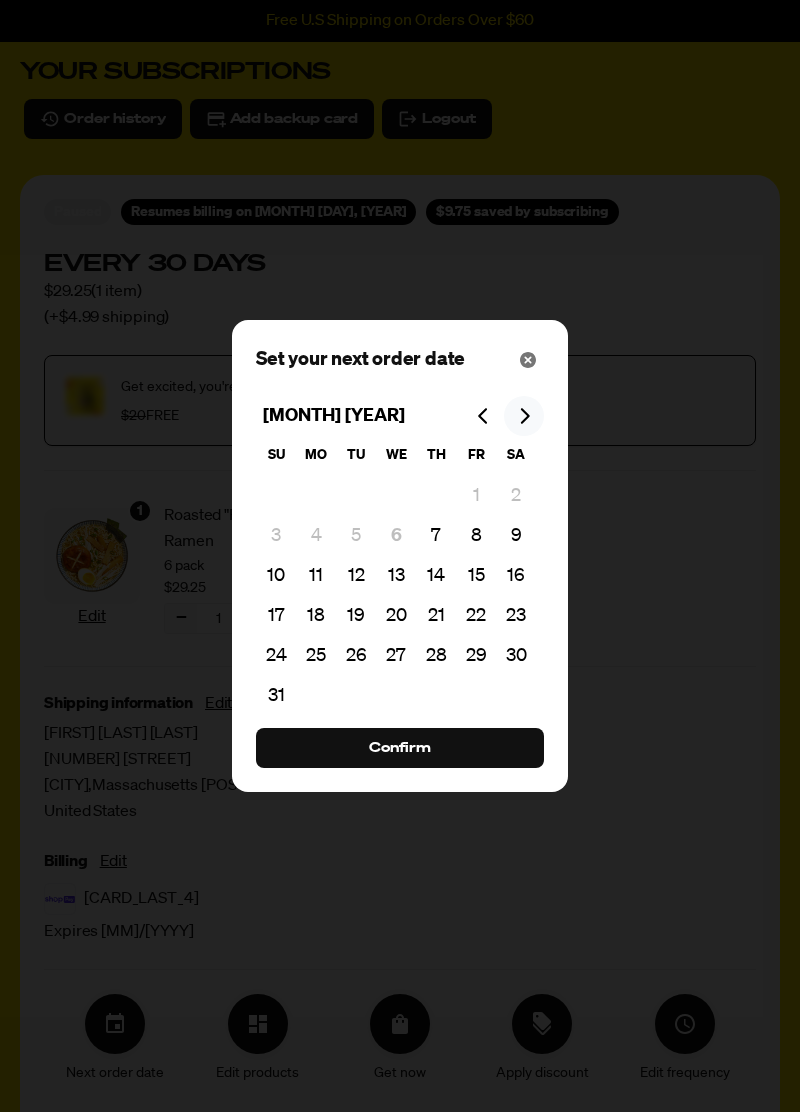 click at bounding box center [524, 416] 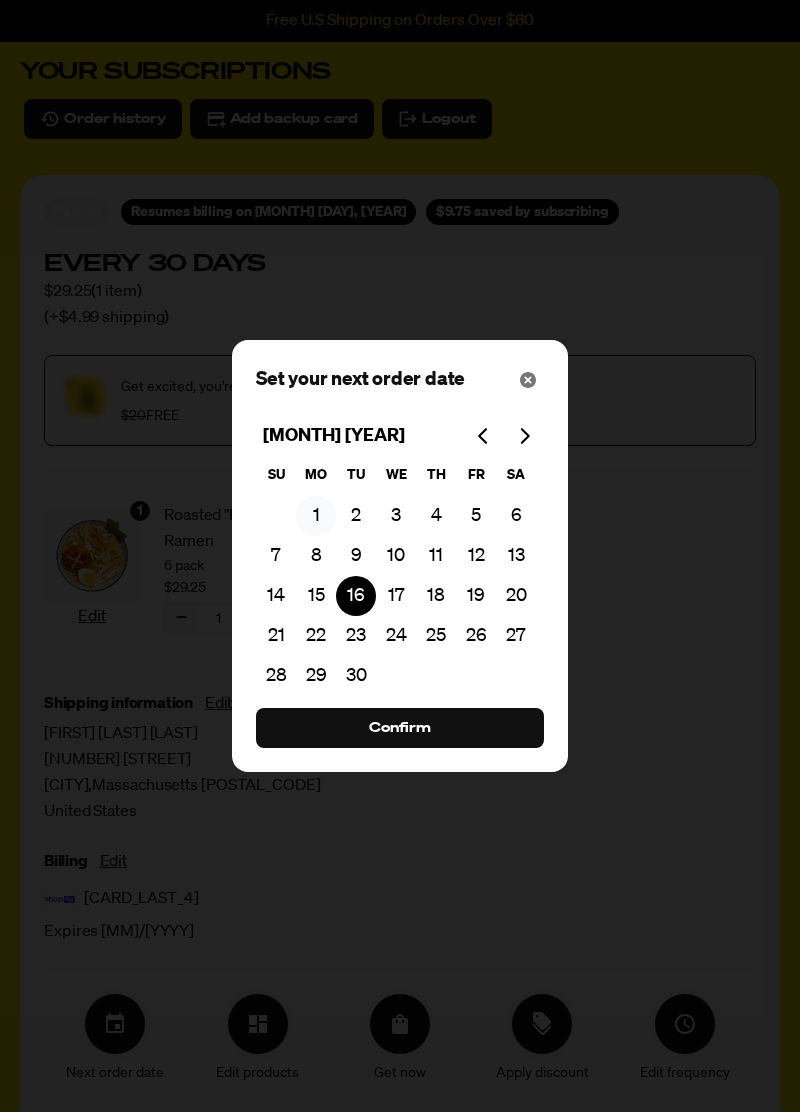 click on "1" at bounding box center [316, 516] 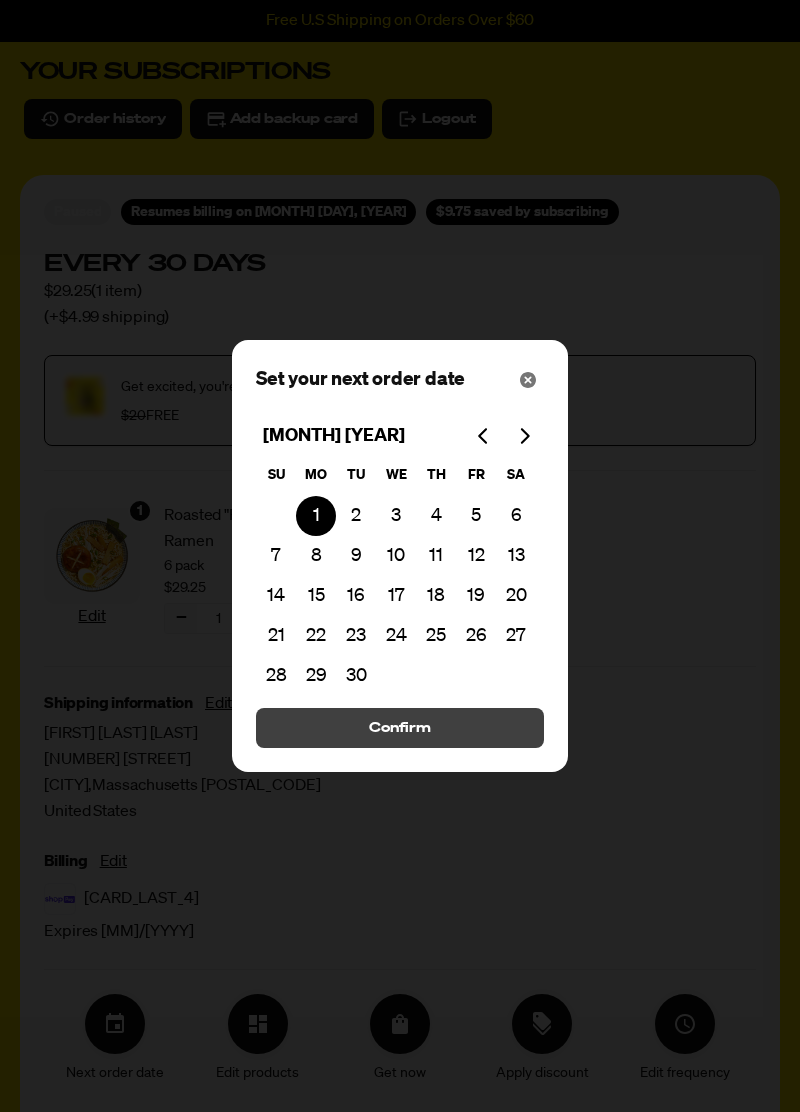 click on "Confirm" at bounding box center [400, 728] 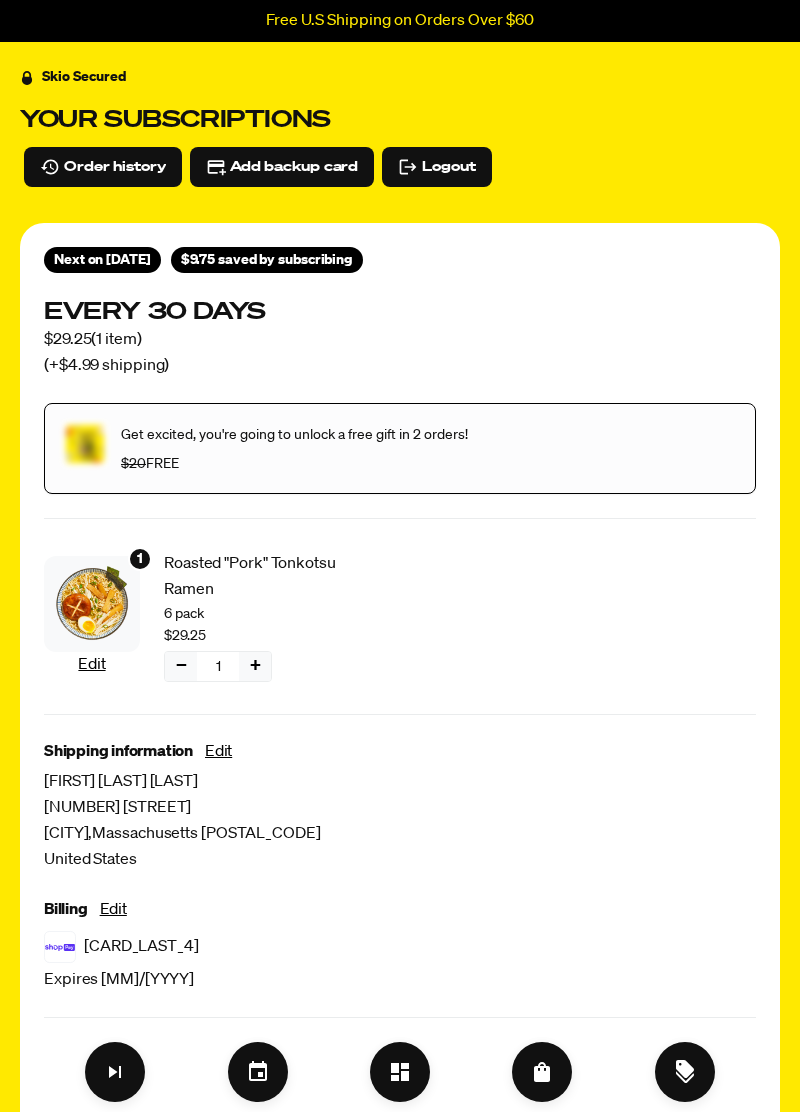 scroll, scrollTop: 79, scrollLeft: 0, axis: vertical 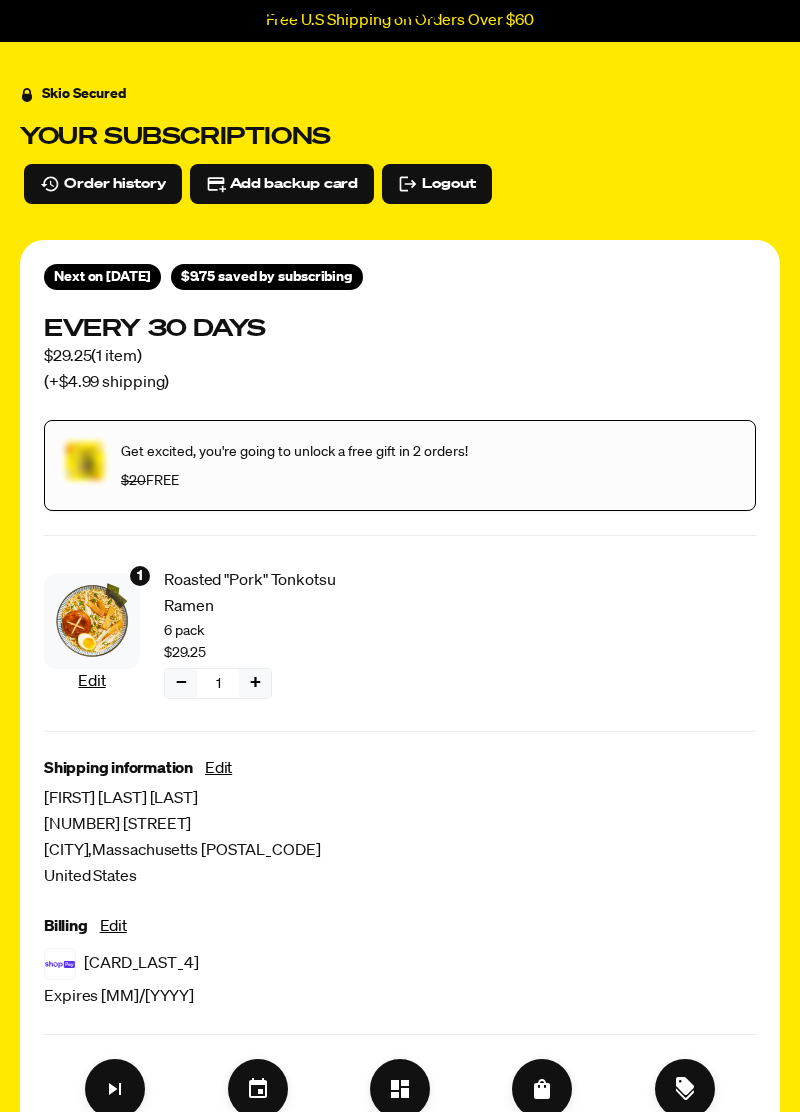 click at bounding box center [85, 461] 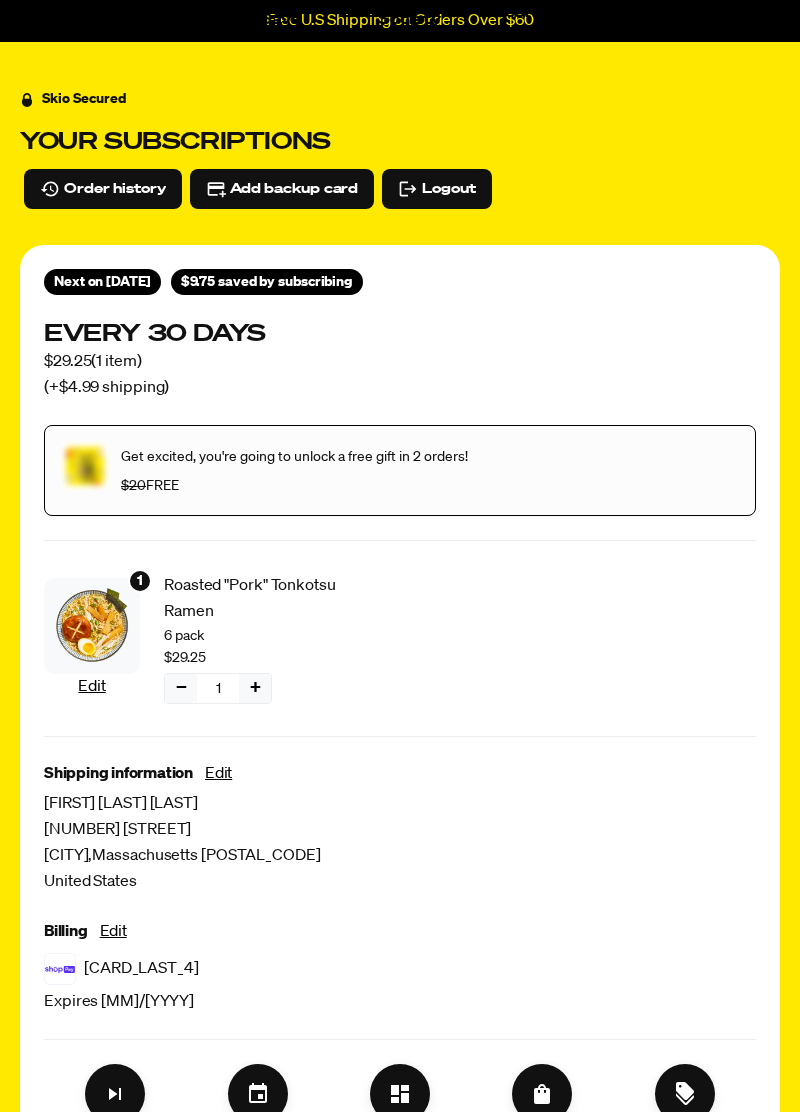 scroll, scrollTop: 0, scrollLeft: 0, axis: both 